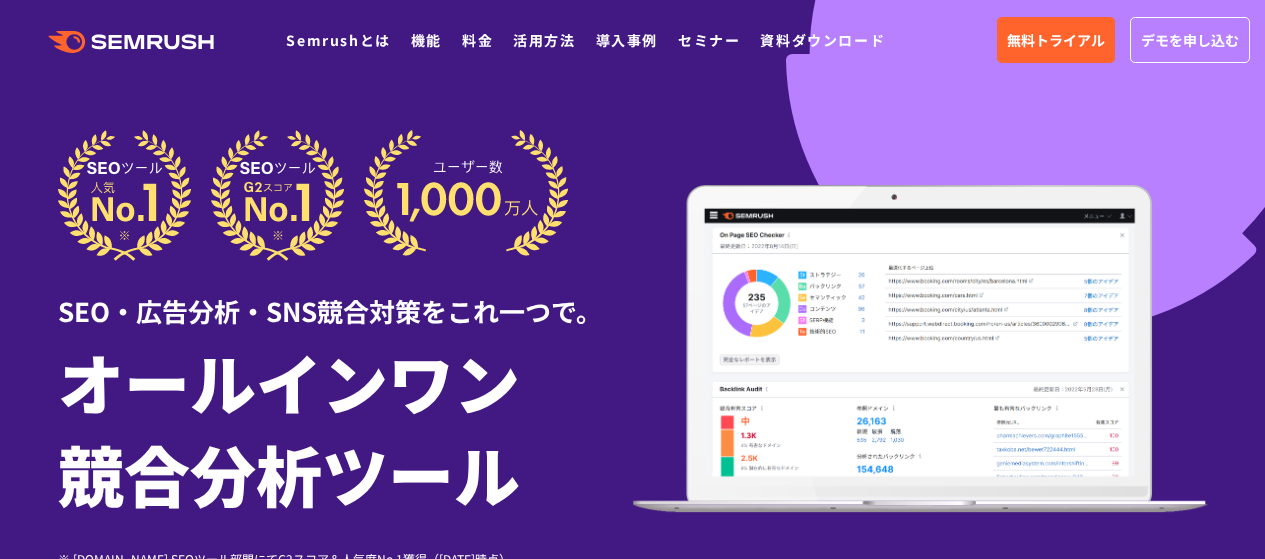 scroll, scrollTop: 0, scrollLeft: 0, axis: both 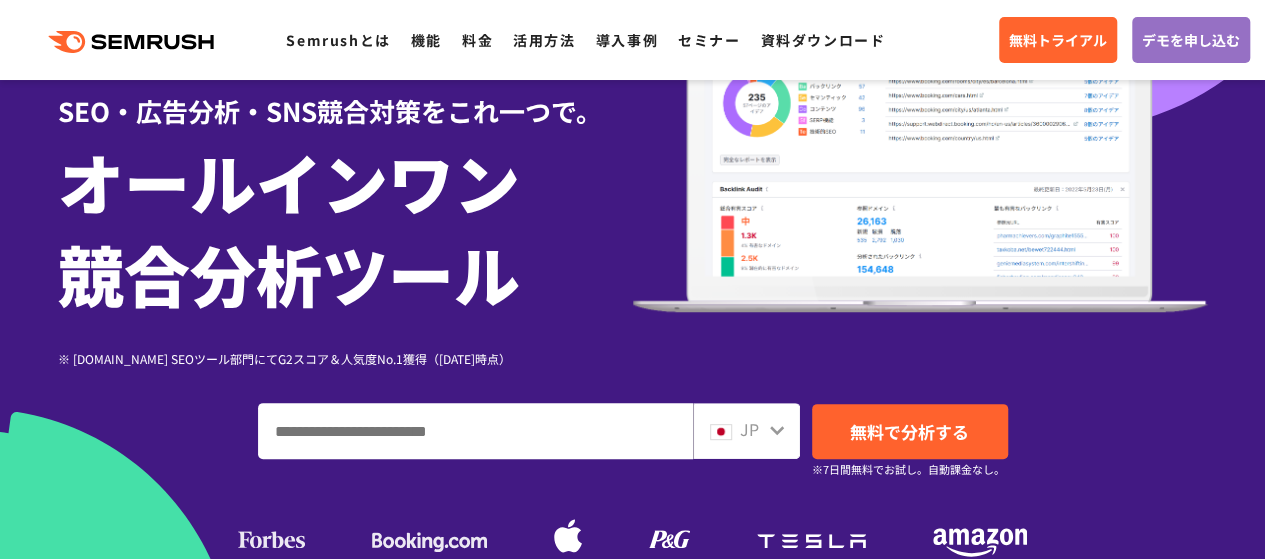 click on ".cls {fill: #FF642D;} .cls {fill: #FF642D;}
Semrushとは
機能
料金
活用方法
導入事例
セミナー
資料ダウンロード
無料トライアル
デモを申し込む" at bounding box center [632, 40] 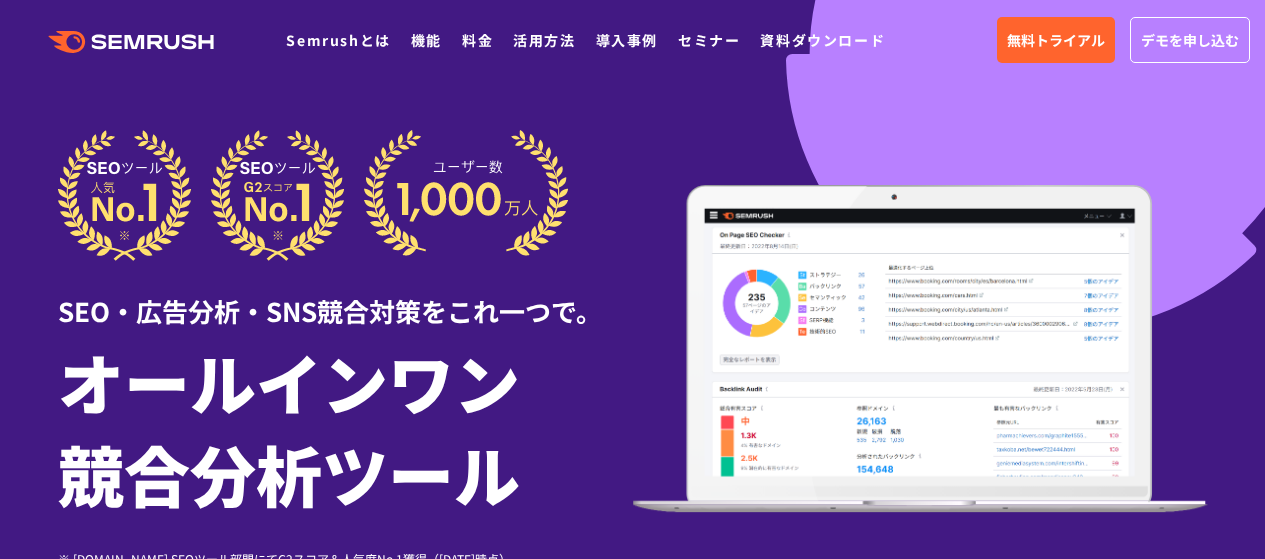 scroll, scrollTop: 316, scrollLeft: 0, axis: vertical 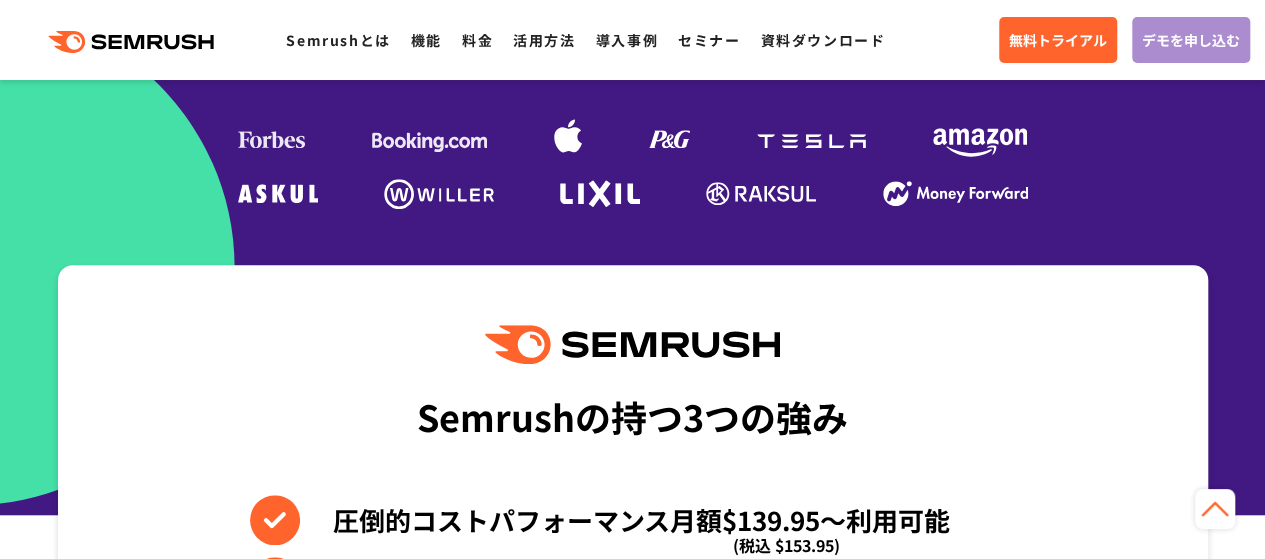 click on "デモを申し込む" at bounding box center [1191, 40] 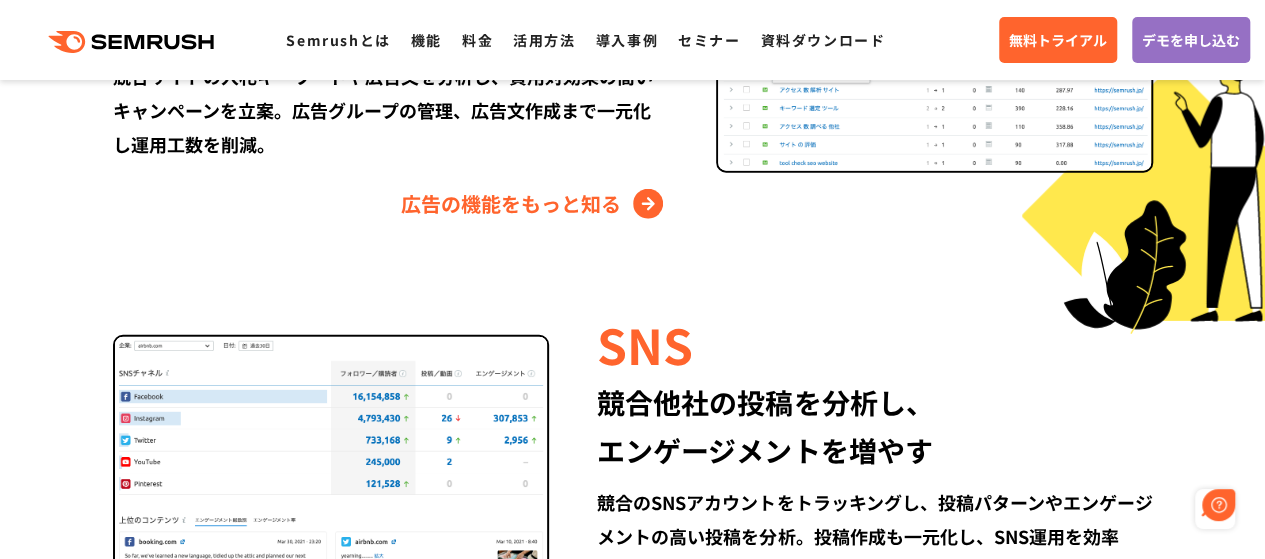 scroll, scrollTop: 0, scrollLeft: 0, axis: both 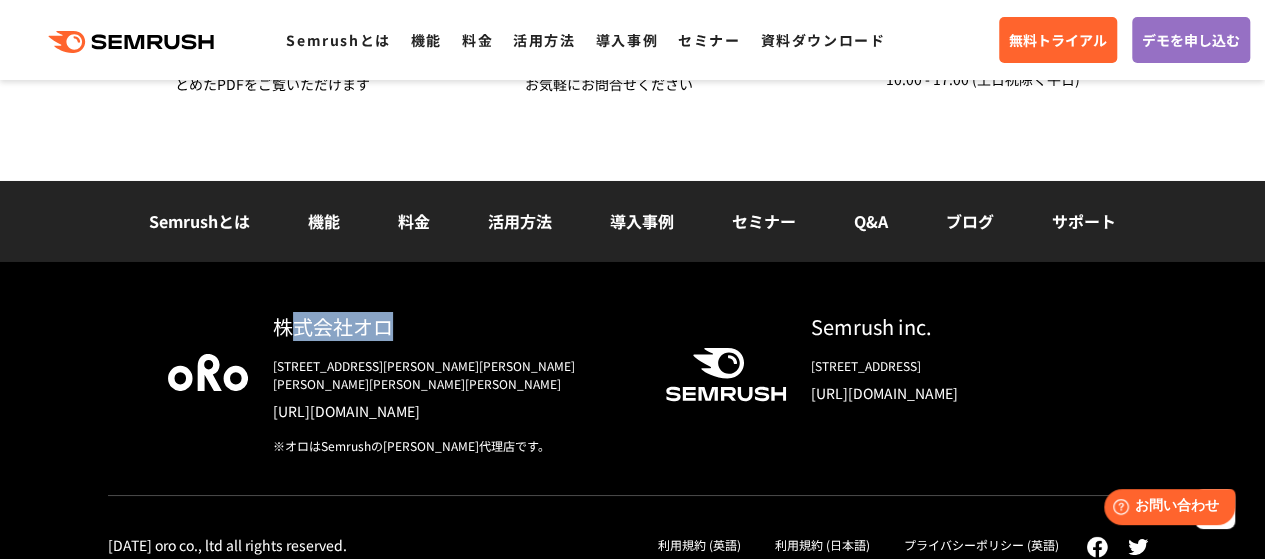 drag, startPoint x: 412, startPoint y: 335, endPoint x: 259, endPoint y: 321, distance: 153.63919 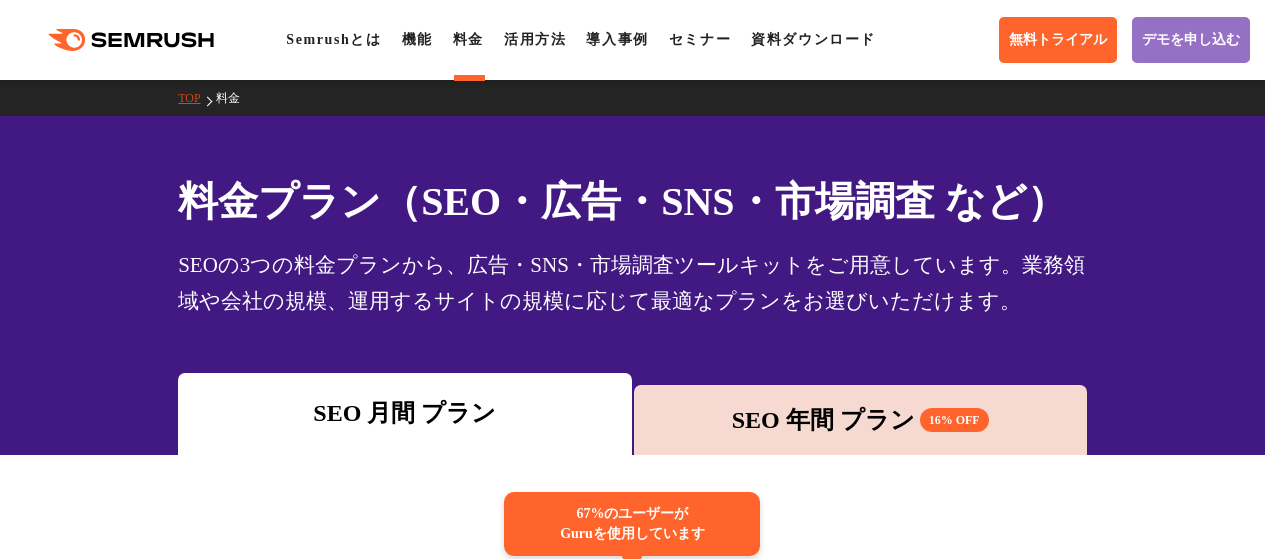 scroll, scrollTop: 300, scrollLeft: 0, axis: vertical 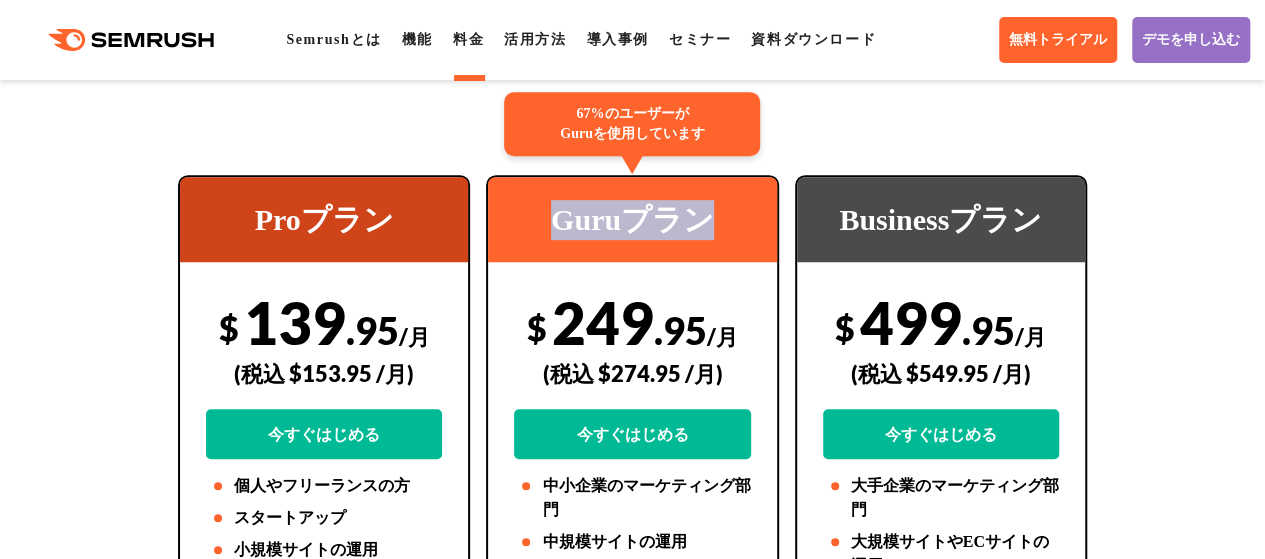 drag, startPoint x: 541, startPoint y: 234, endPoint x: 709, endPoint y: 225, distance: 168.2409 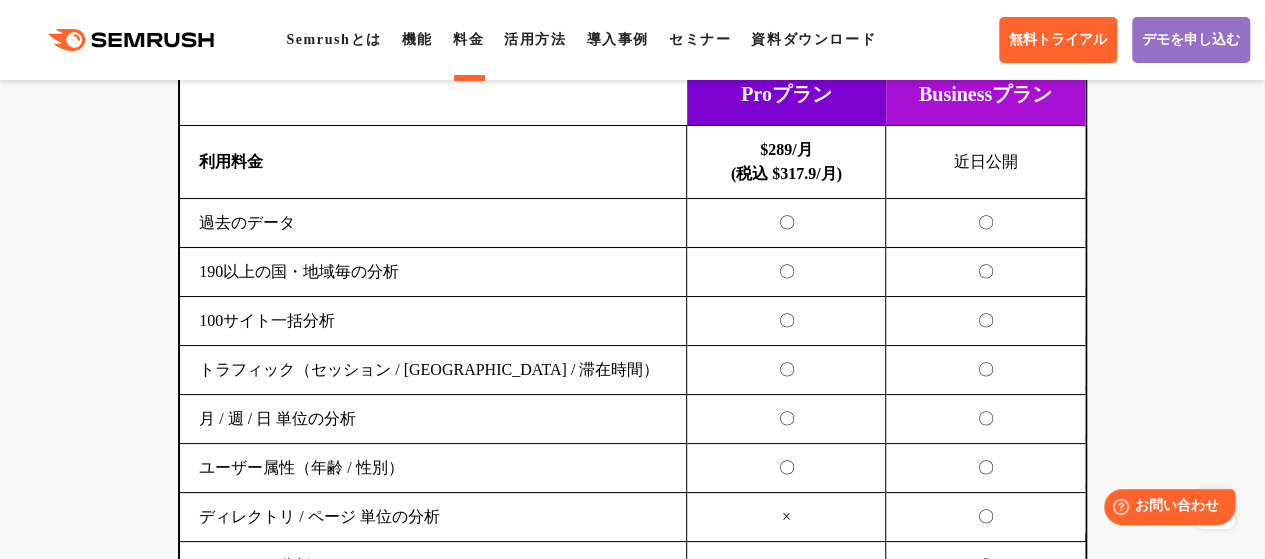 scroll, scrollTop: 3900, scrollLeft: 0, axis: vertical 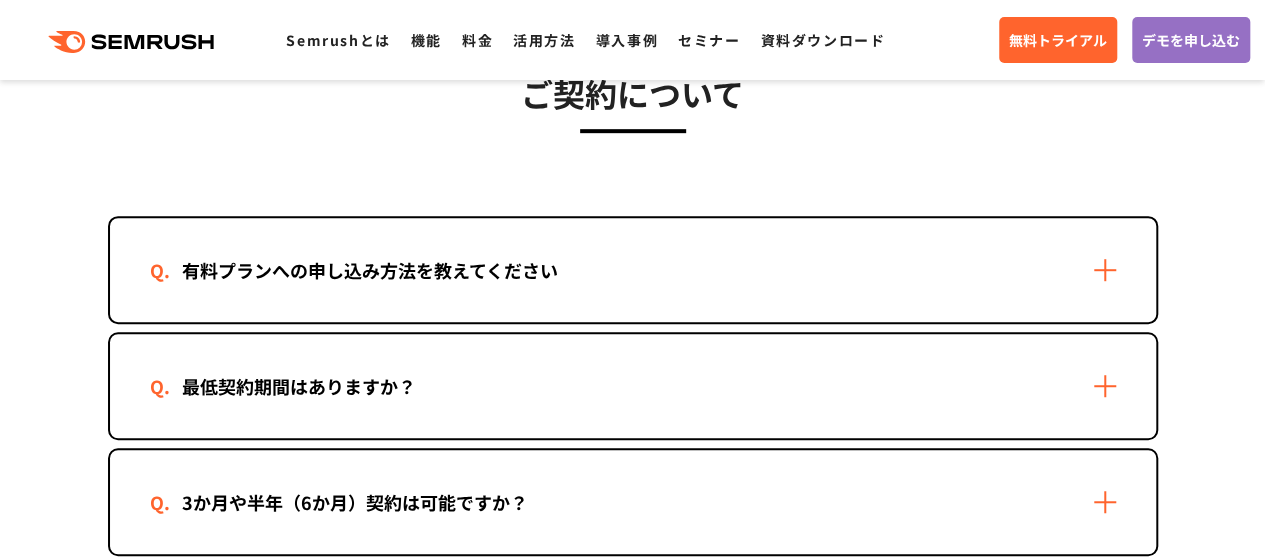 click on "有料プランへの申し込み方法を教えてください" at bounding box center (370, 270) 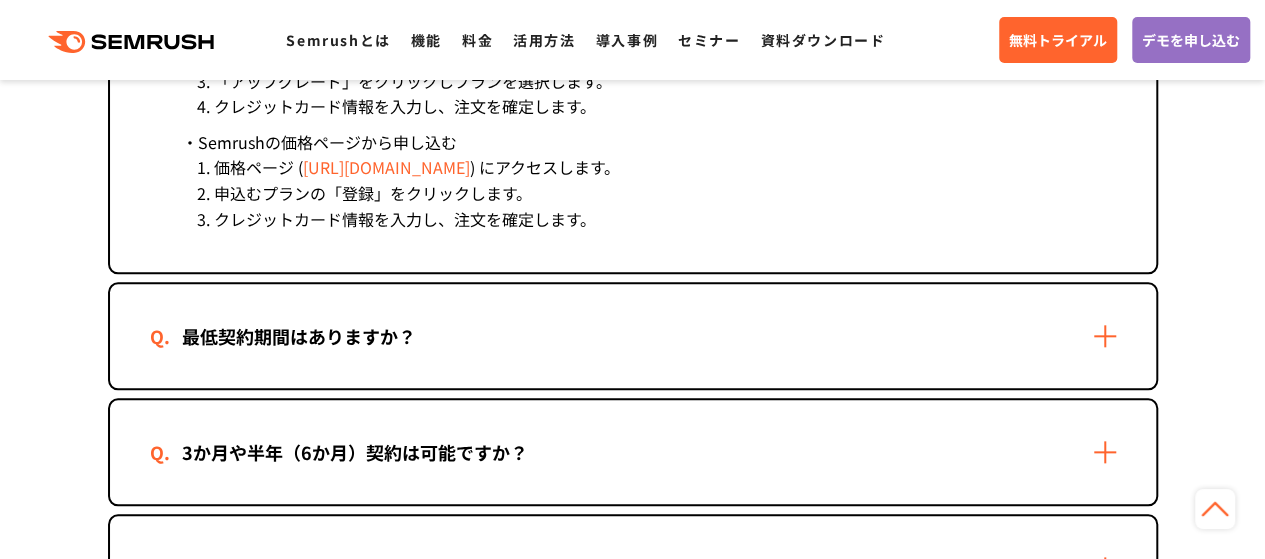 click on "最低契約期間はありますか？" at bounding box center (633, 336) 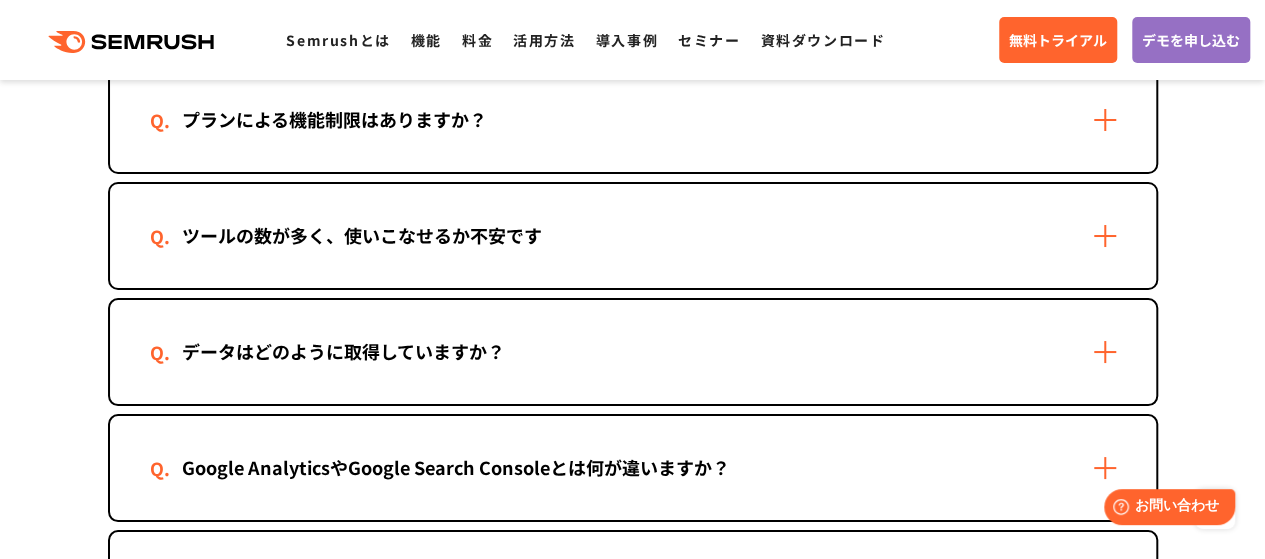 scroll, scrollTop: 3700, scrollLeft: 0, axis: vertical 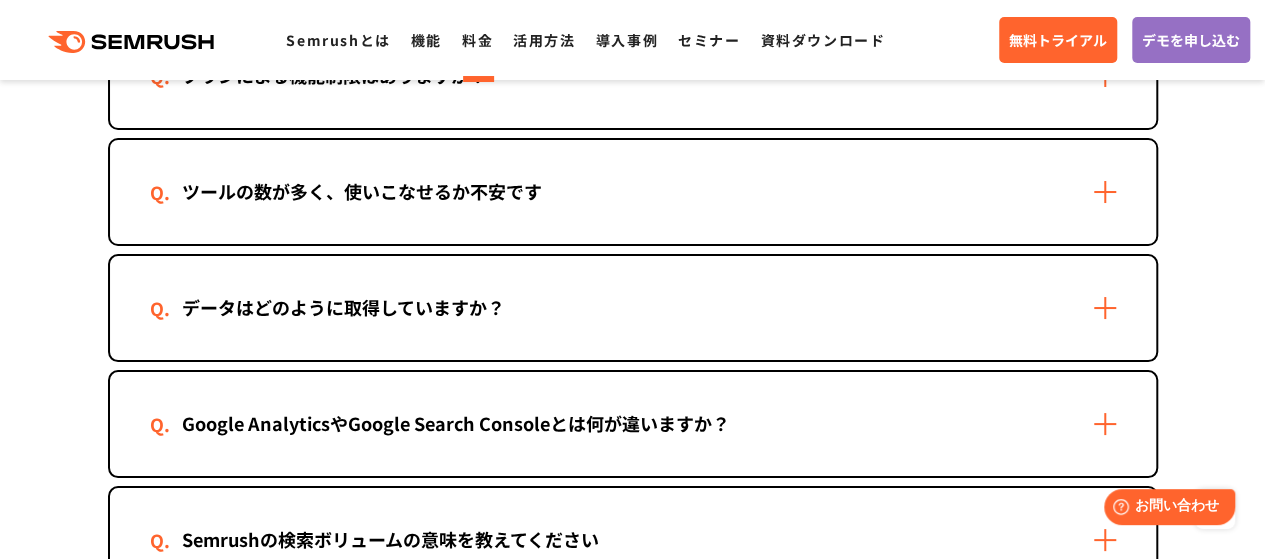 click on "料金" at bounding box center [477, 40] 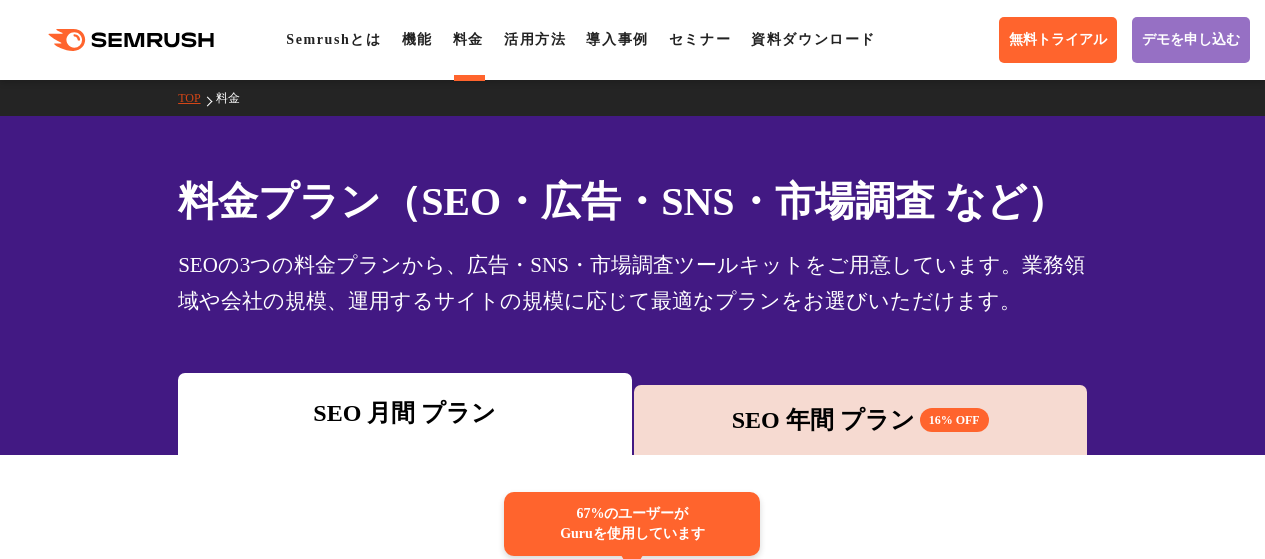 scroll, scrollTop: 0, scrollLeft: 0, axis: both 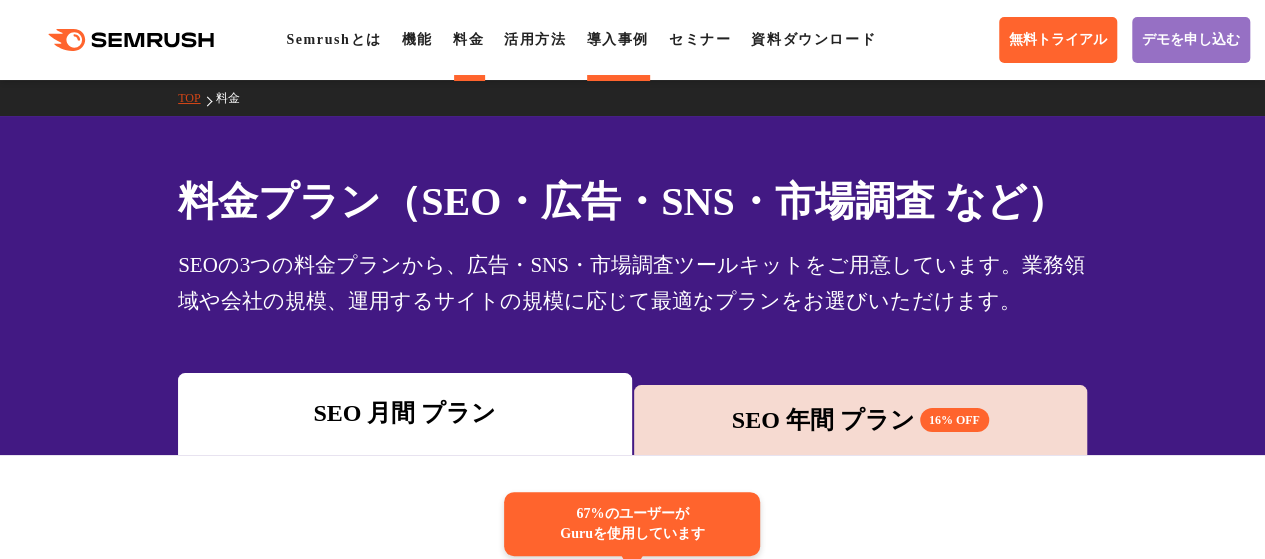 click on "導入事例" at bounding box center [617, 39] 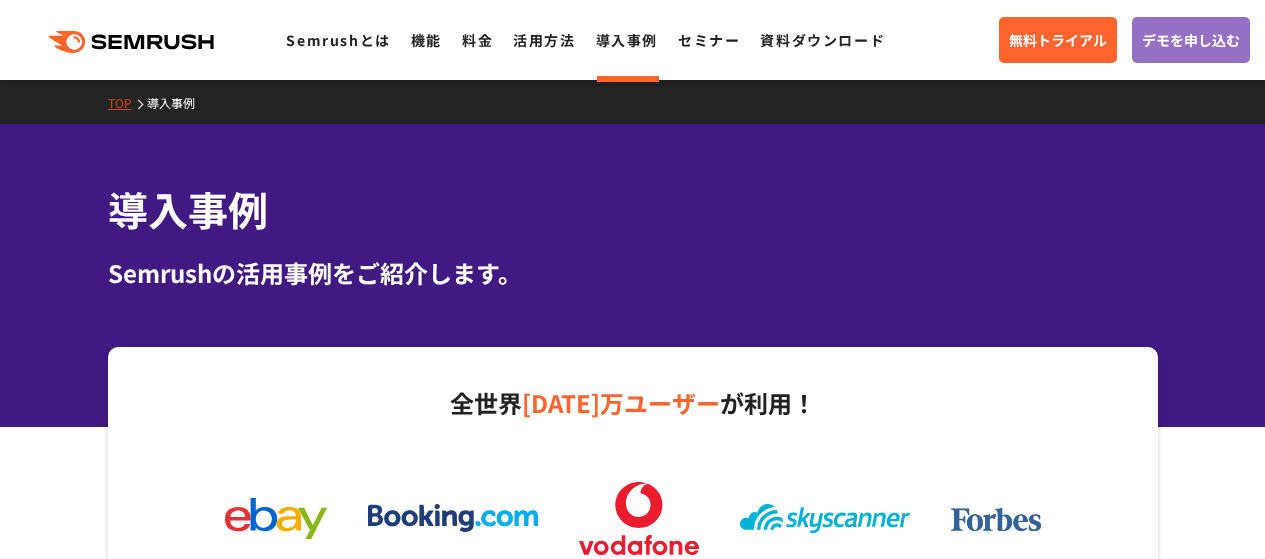 scroll, scrollTop: 0, scrollLeft: 0, axis: both 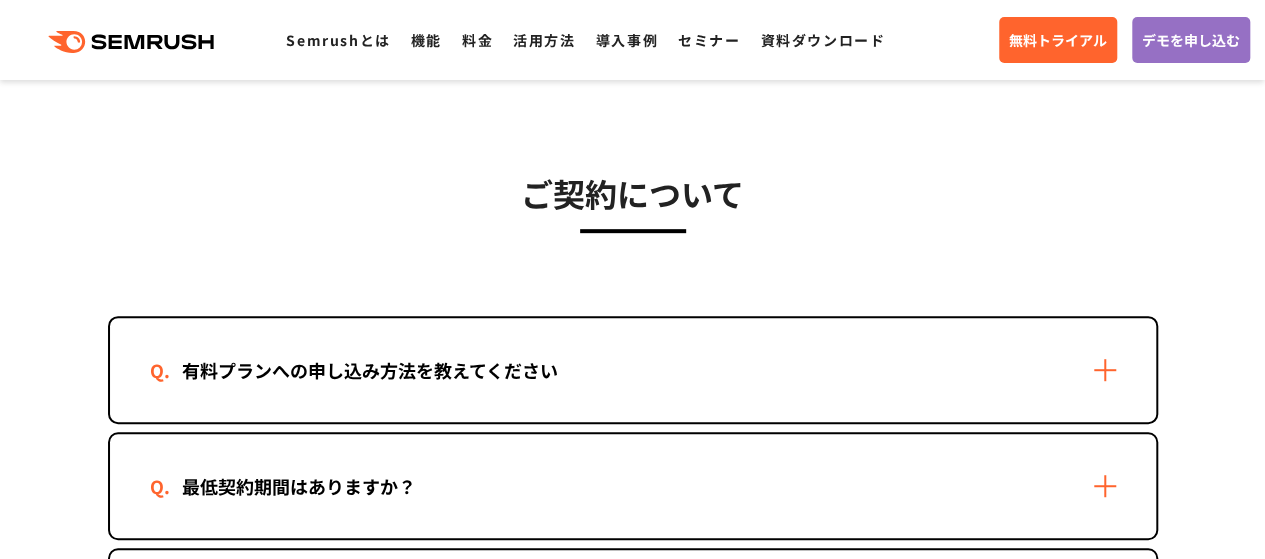 click on "有料プランへの申し込み方法を教えてください" at bounding box center (633, 370) 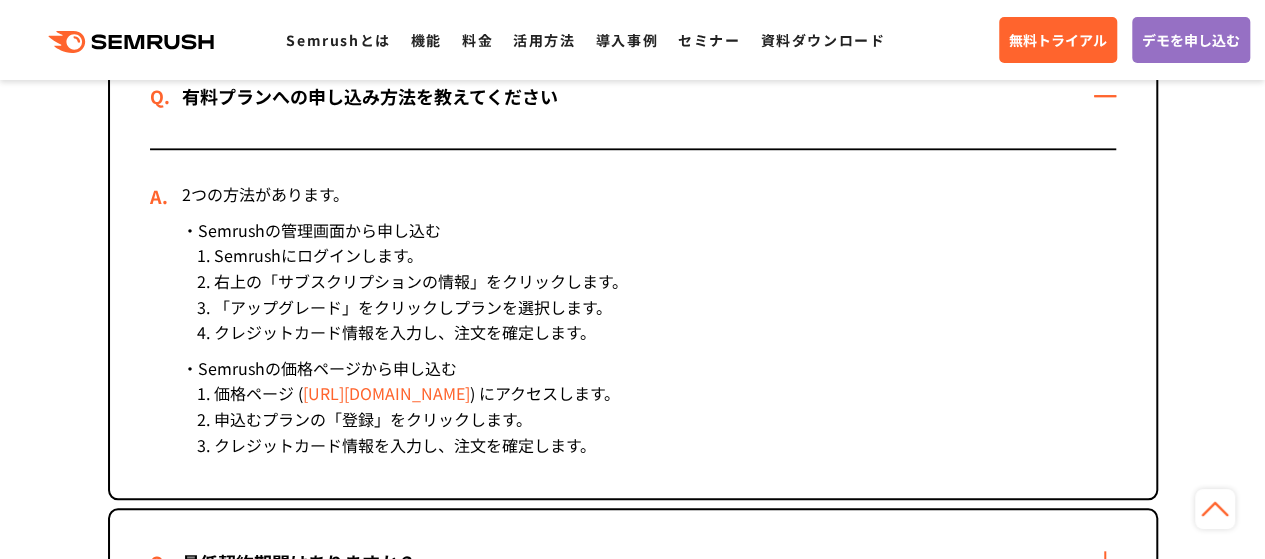 scroll, scrollTop: 700, scrollLeft: 0, axis: vertical 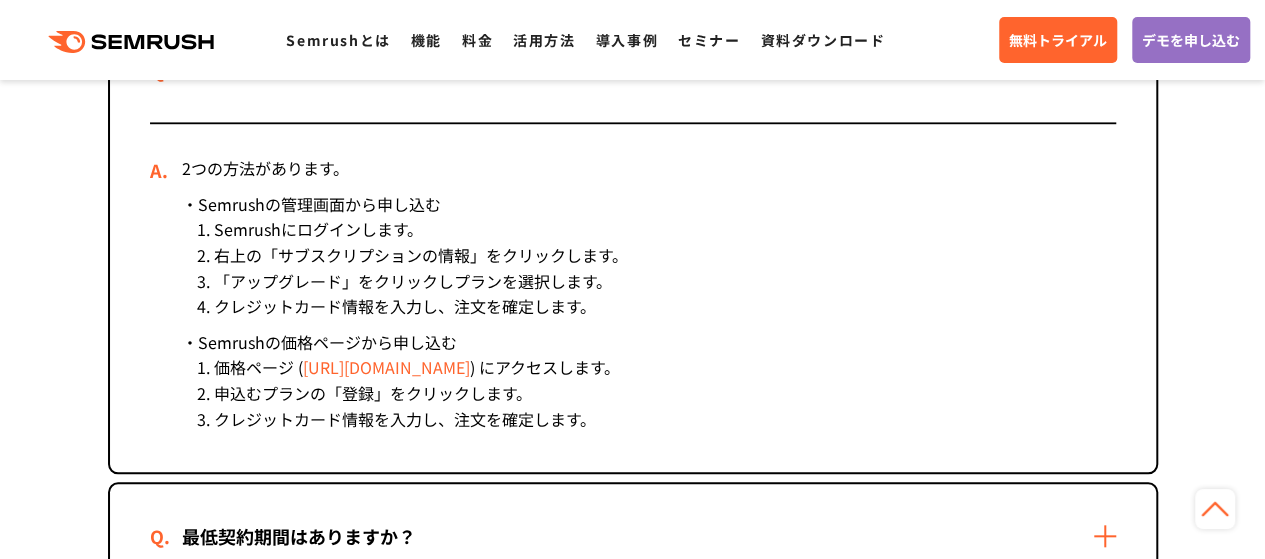 click on "[URL][DOMAIN_NAME]" at bounding box center (386, 367) 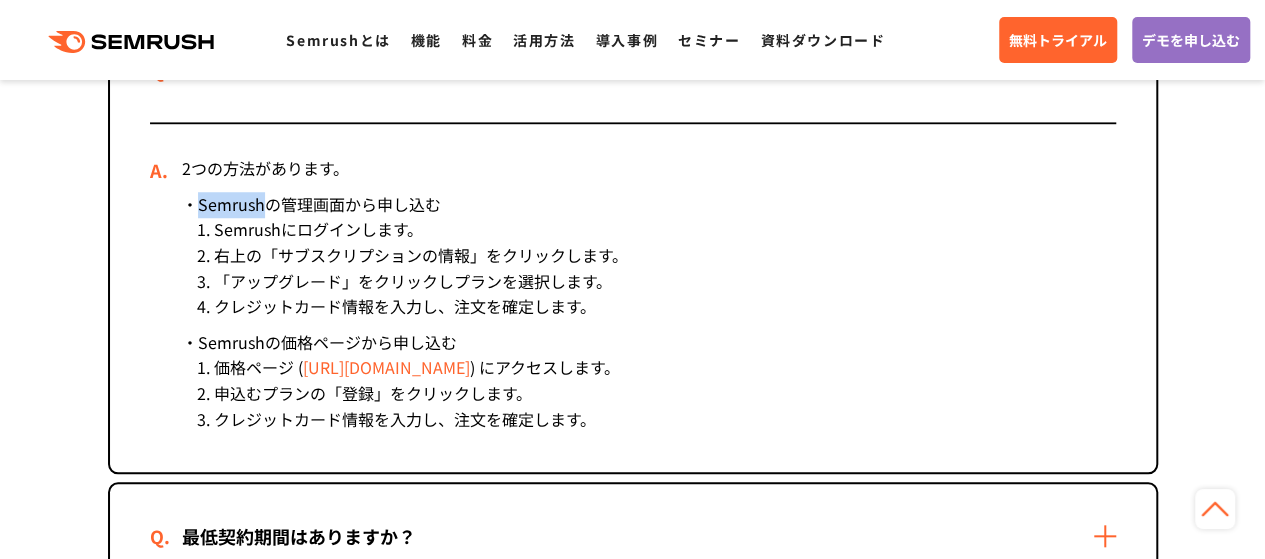 drag, startPoint x: 263, startPoint y: 207, endPoint x: 194, endPoint y: 203, distance: 69.115845 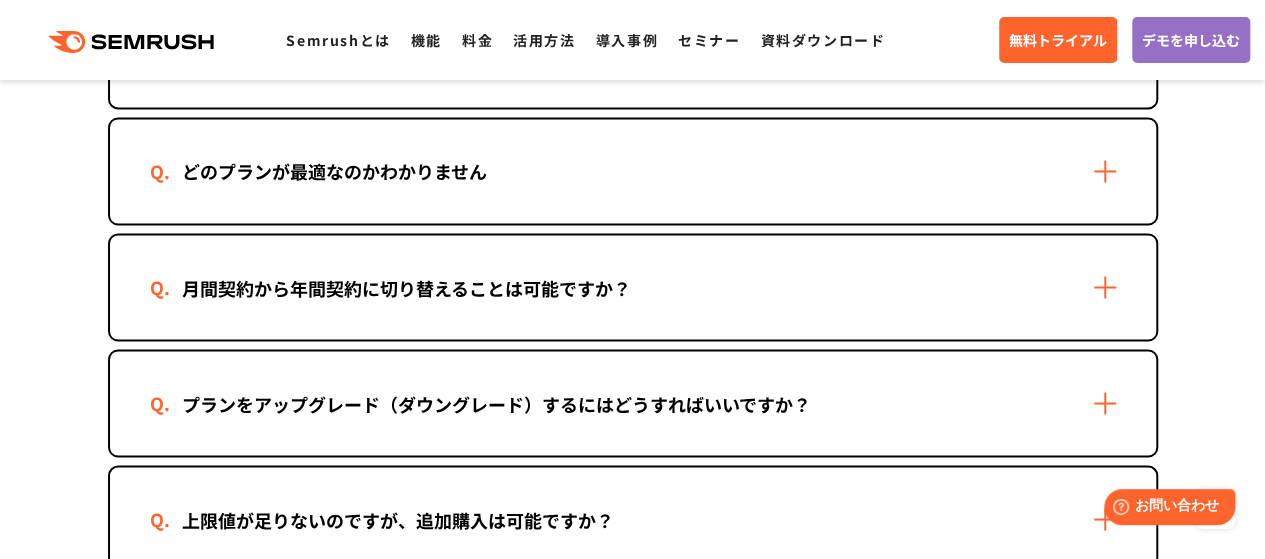 scroll, scrollTop: 1600, scrollLeft: 0, axis: vertical 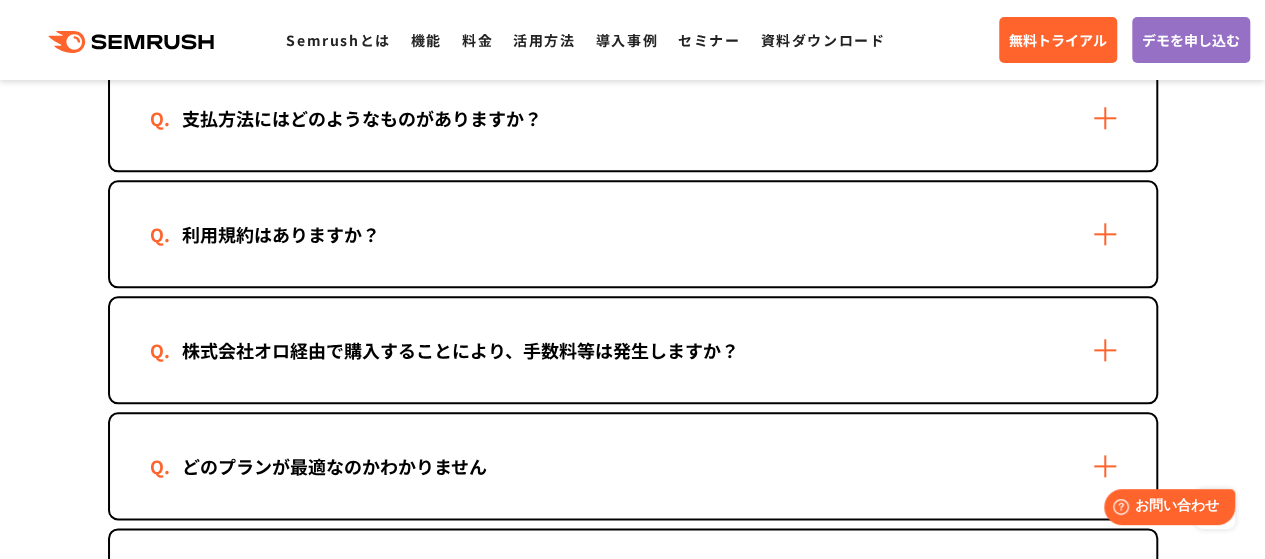 click on "株式会社オロ経由で購入することにより、手数料等は発生しますか？" at bounding box center (633, 350) 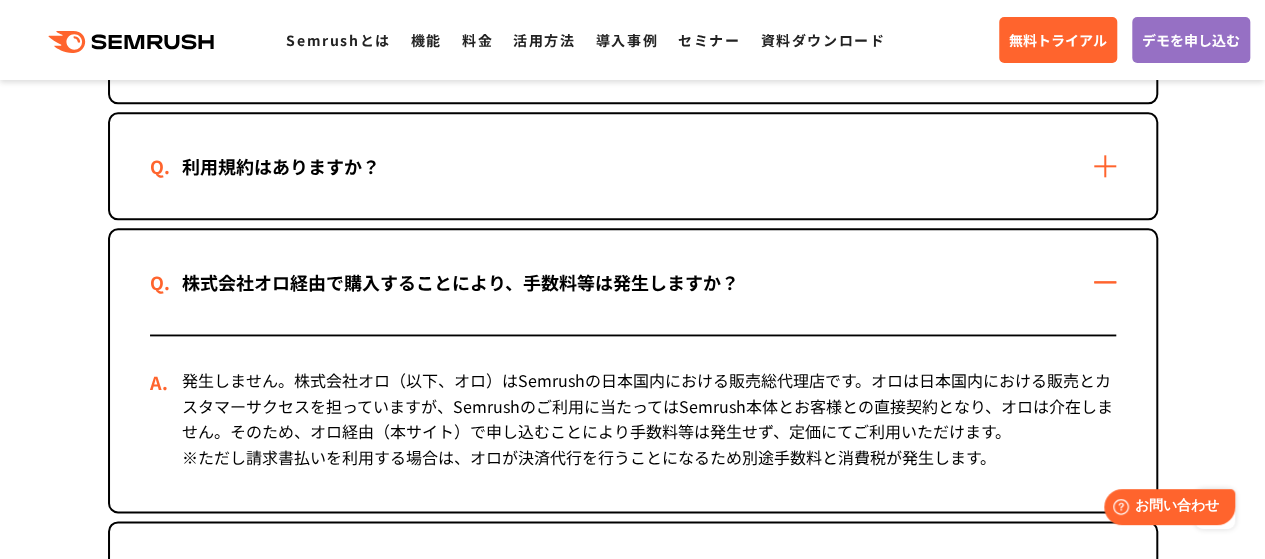 scroll, scrollTop: 1100, scrollLeft: 0, axis: vertical 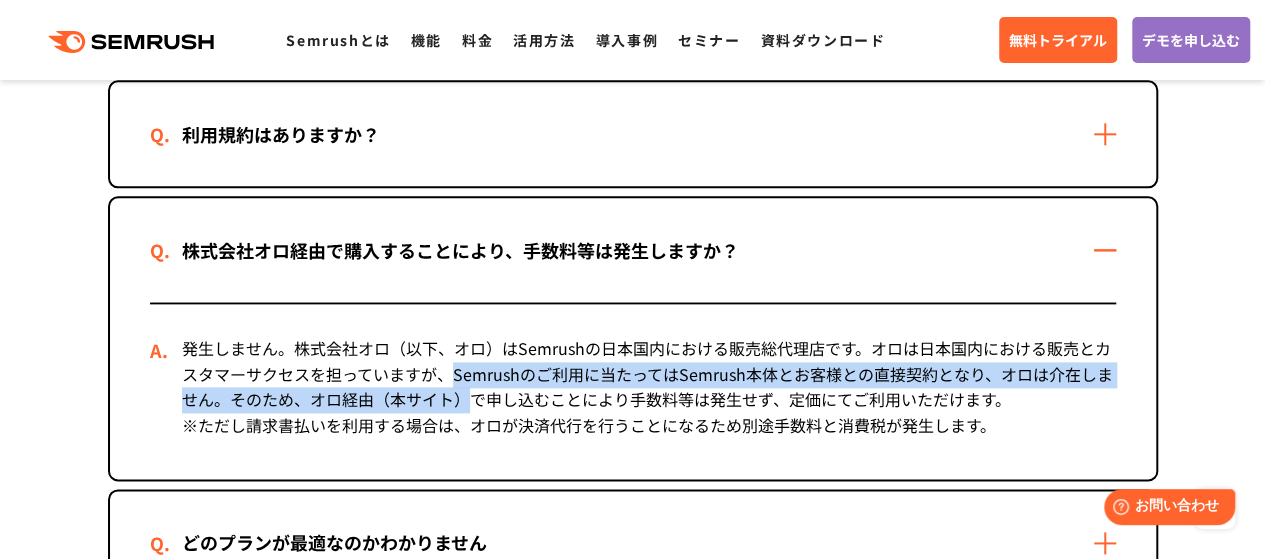 drag, startPoint x: 454, startPoint y: 375, endPoint x: 478, endPoint y: 419, distance: 50.119858 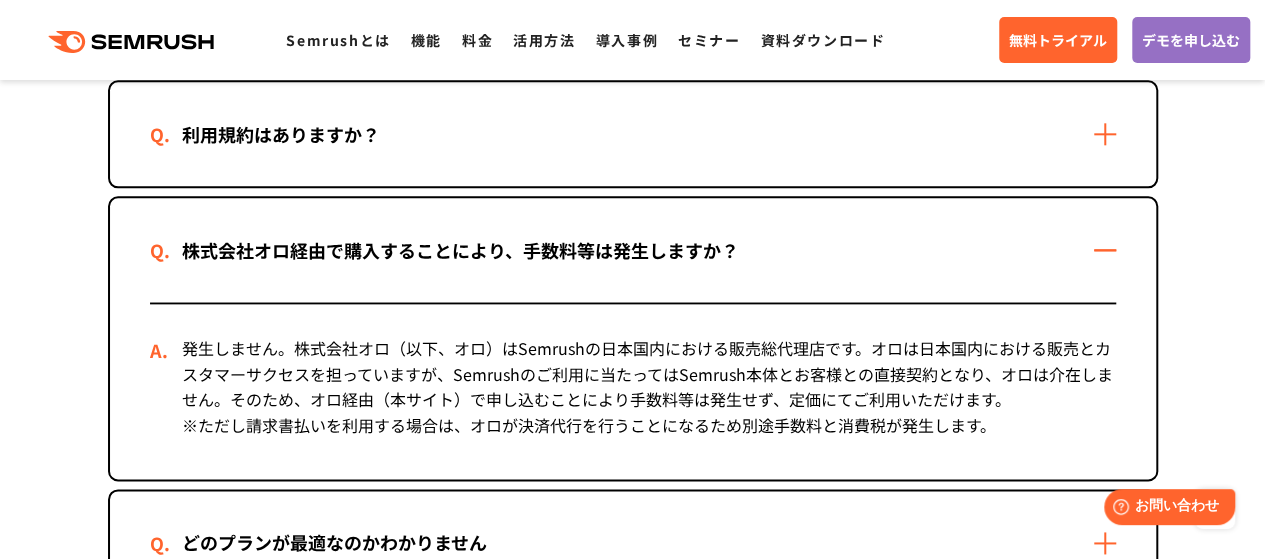 click on "発生しません。株式会社オロ（以下、オロ）はSemrushの日本国内における販売総代理店です。オロは日本国内における販売とカスタマーサクセスを担っていますが、Semrushのご利用に当たってはSemrush本体とお客様との直接契約となり、オロは介在しません。そのため、オロ経由（本サイト）で申し込むことにより手数料等は発生せず、定価にてご利用いただけます。 ※ただし請求書払いを利用する場合は、オロが決済代行を行うことになるため別途手数料と消費税が発生します。" at bounding box center [633, 391] 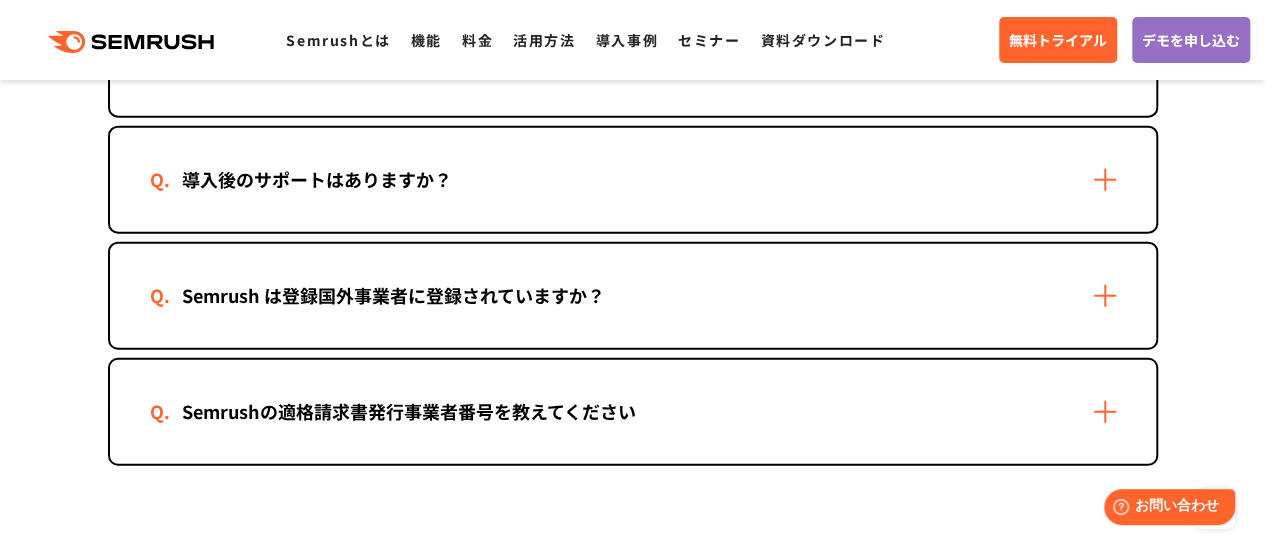 scroll, scrollTop: 2400, scrollLeft: 0, axis: vertical 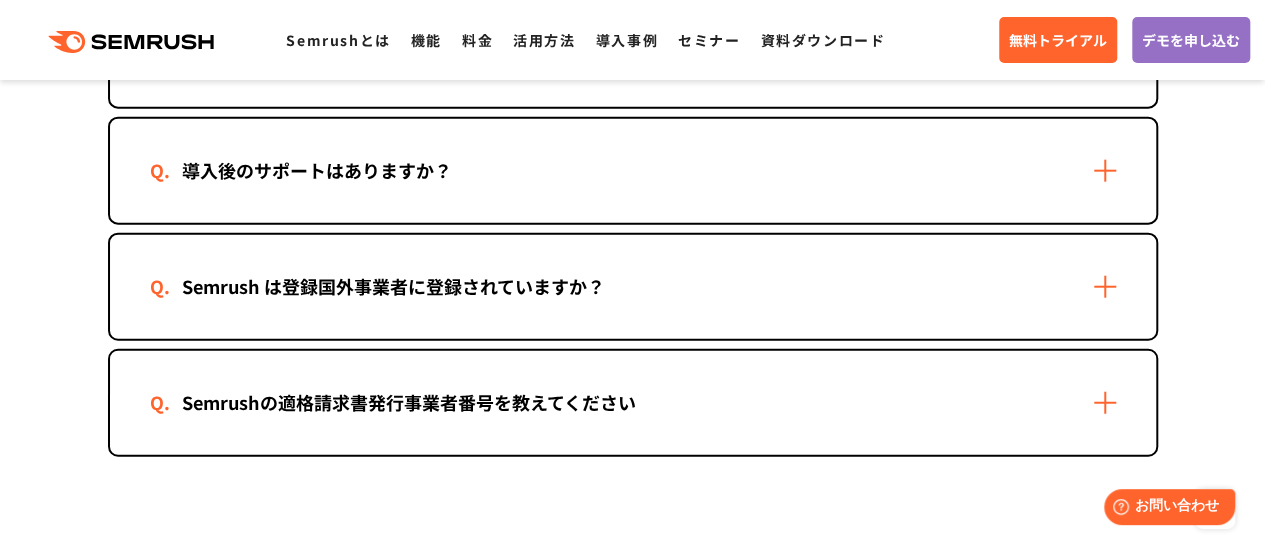 click on "Semrush は登録国外事業者に登録されていますか？" at bounding box center [633, 287] 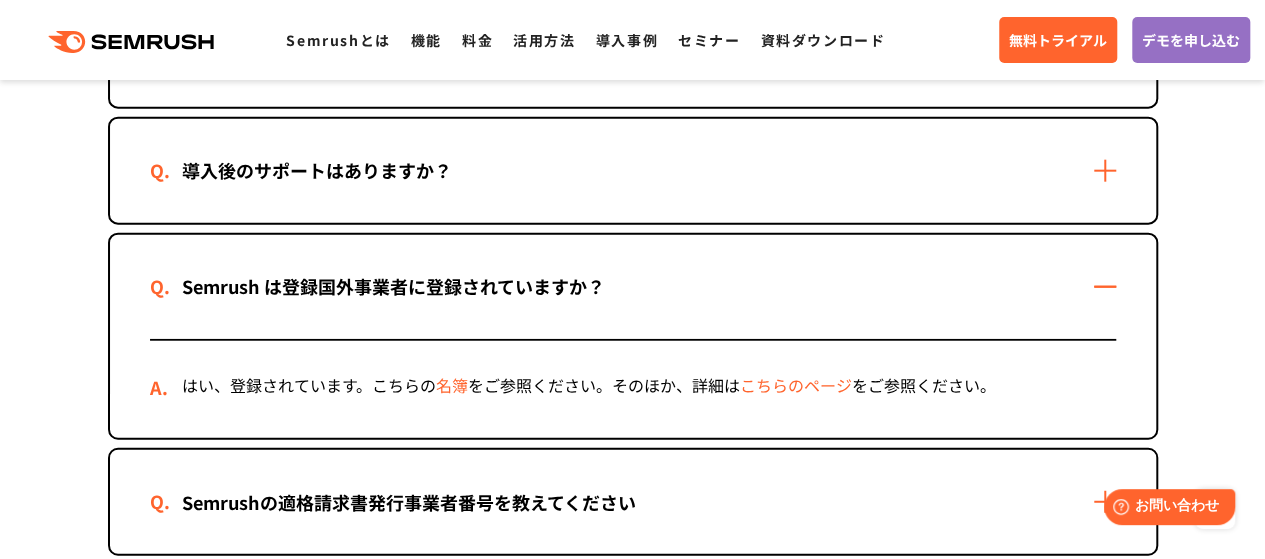 click on "名簿" at bounding box center (452, 385) 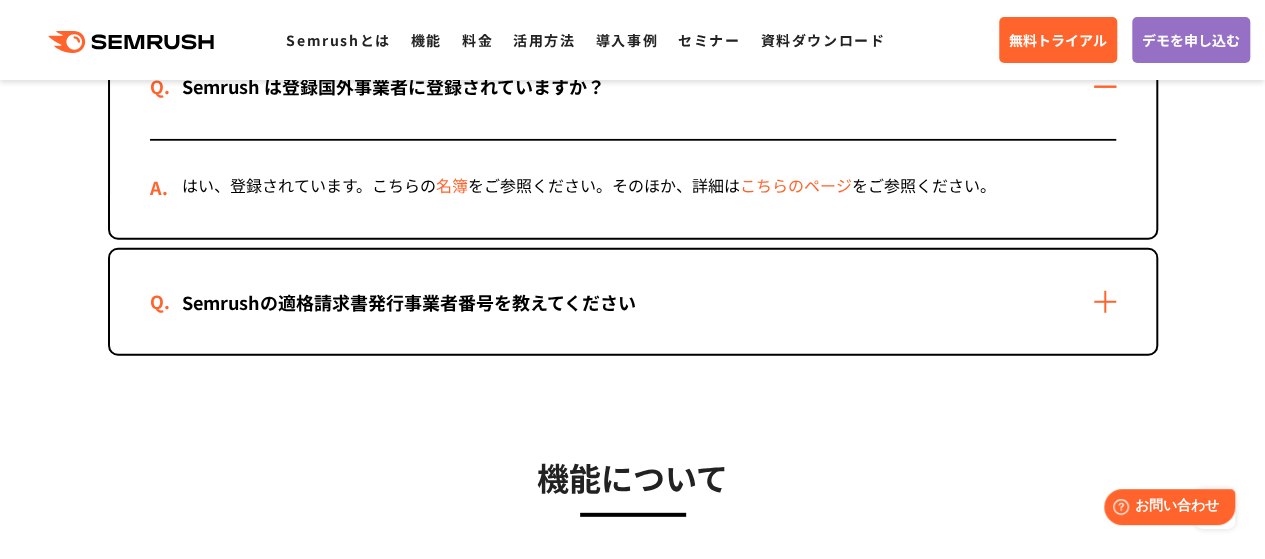 click on "Semrushの適格請求書発行事業者番号を教えてください" at bounding box center (633, 302) 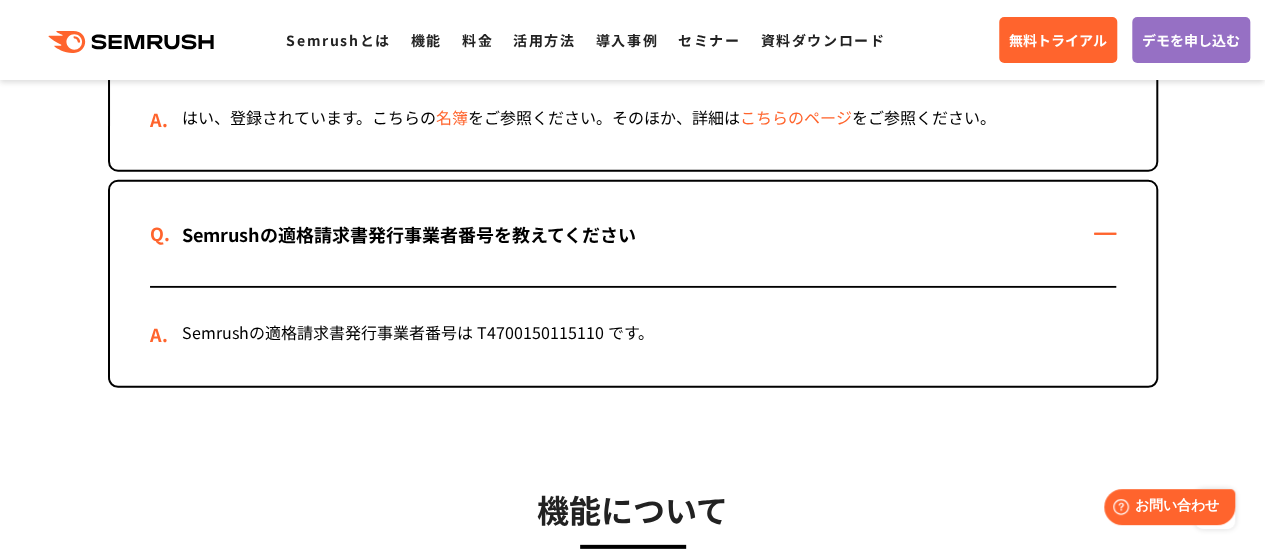 scroll, scrollTop: 2700, scrollLeft: 0, axis: vertical 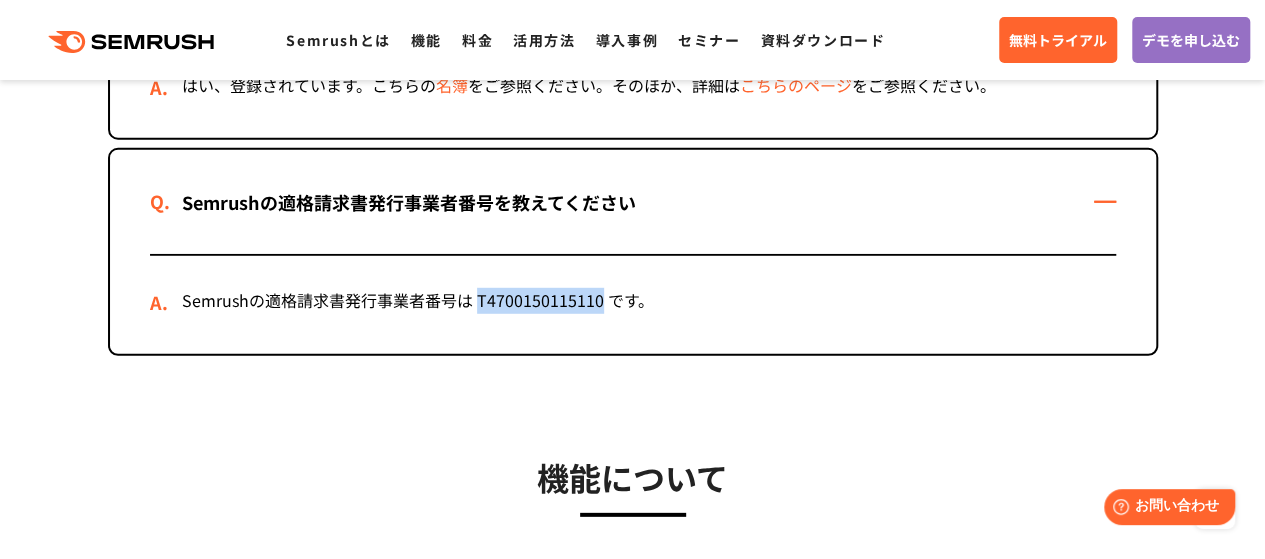 drag, startPoint x: 512, startPoint y: 303, endPoint x: 598, endPoint y: 303, distance: 86 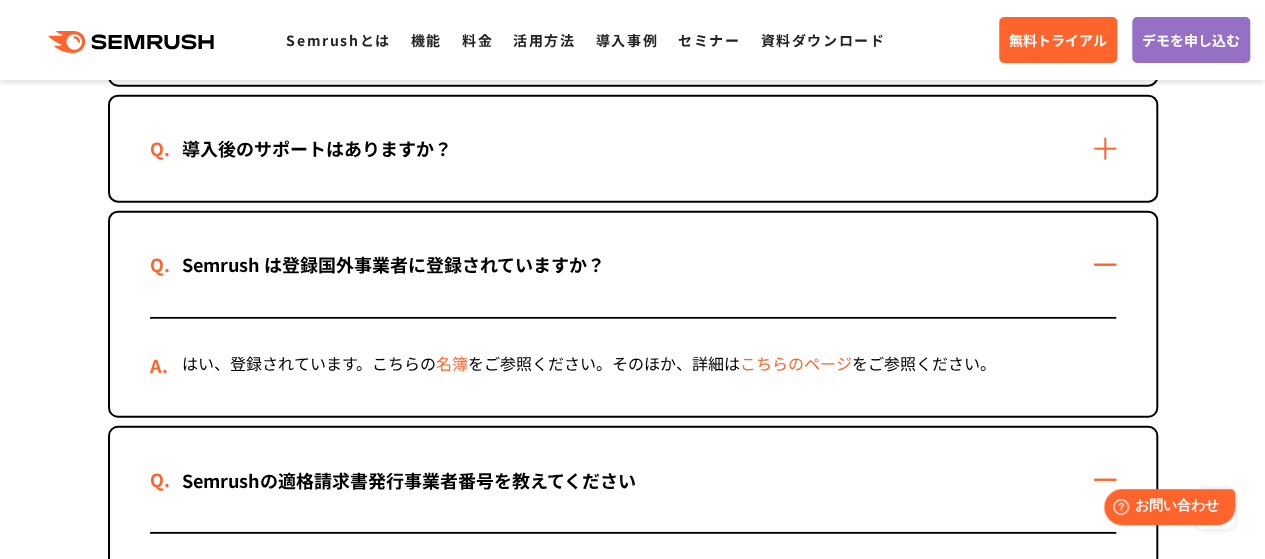 scroll, scrollTop: 2400, scrollLeft: 0, axis: vertical 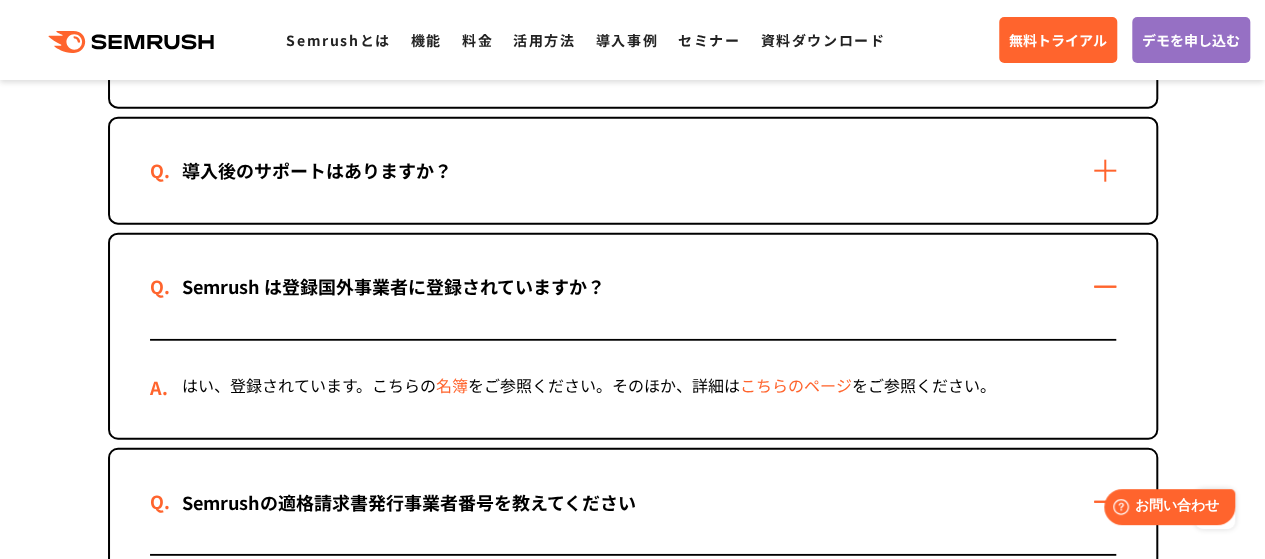 click on "こちらのページ" at bounding box center (796, 385) 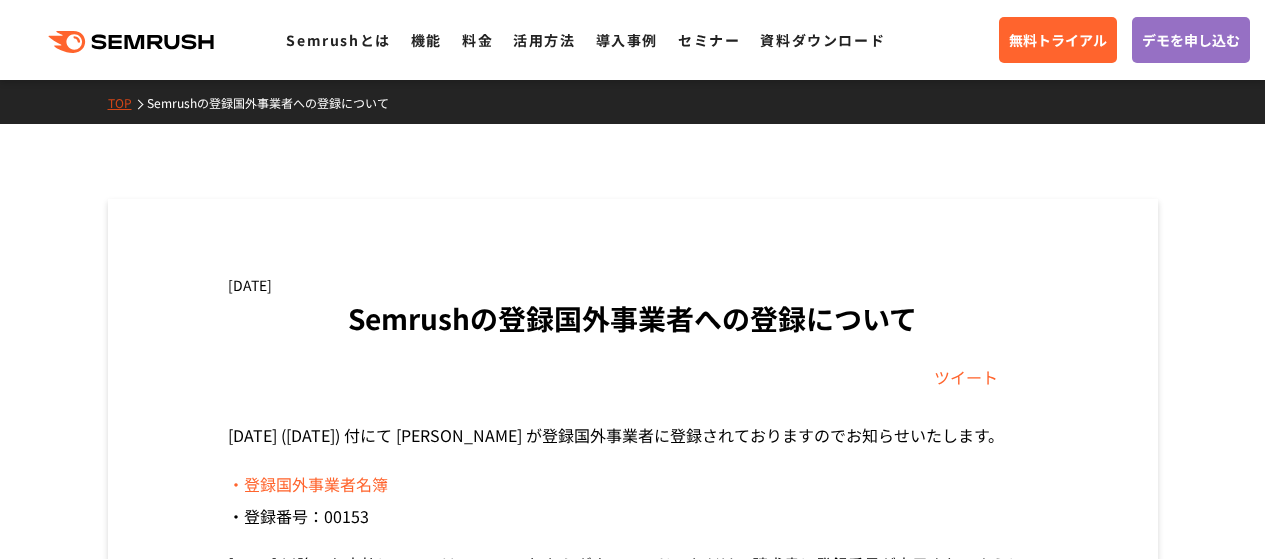 scroll, scrollTop: 0, scrollLeft: 0, axis: both 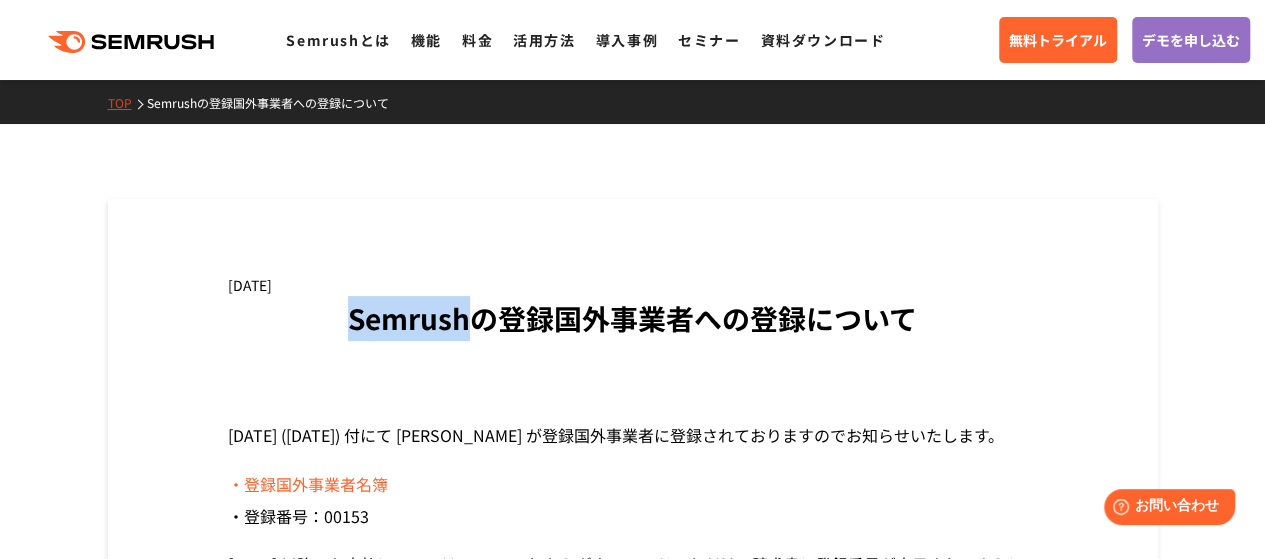drag, startPoint x: 476, startPoint y: 318, endPoint x: 336, endPoint y: 313, distance: 140.08926 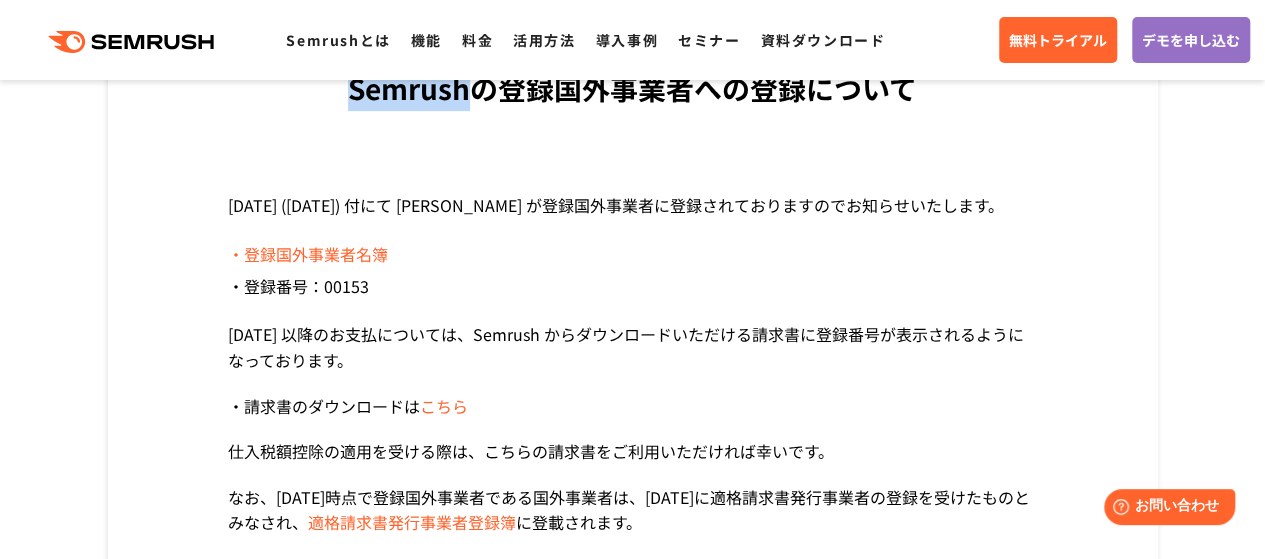 scroll, scrollTop: 400, scrollLeft: 0, axis: vertical 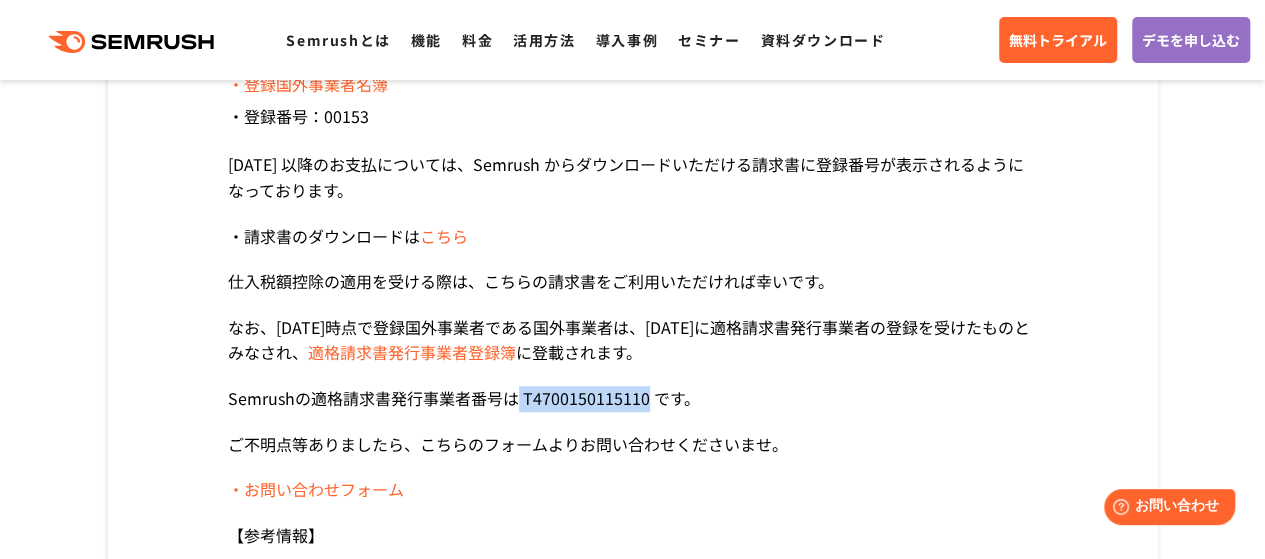 drag, startPoint x: 518, startPoint y: 403, endPoint x: 646, endPoint y: 402, distance: 128.0039 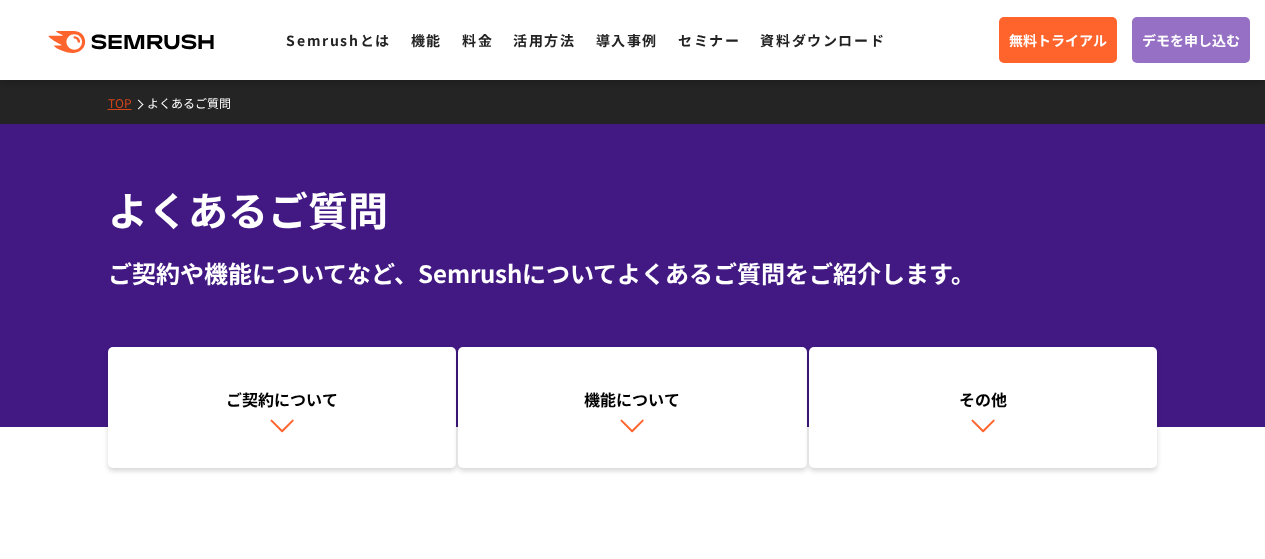 scroll, scrollTop: 2224, scrollLeft: 0, axis: vertical 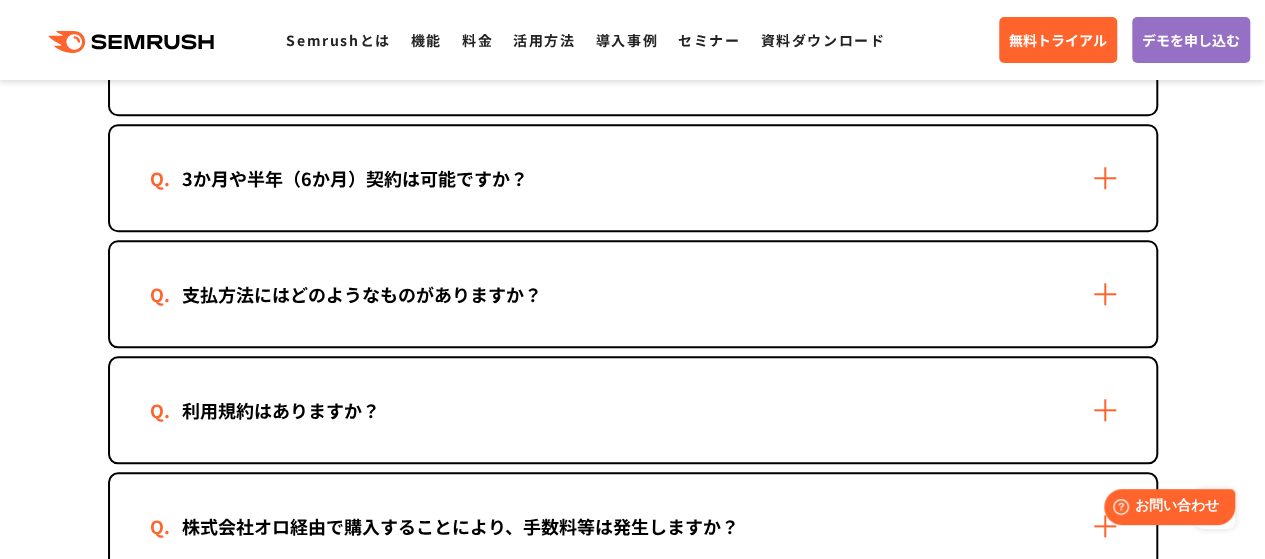 click on "支払方法にはどのようなものがありますか？" at bounding box center [362, 294] 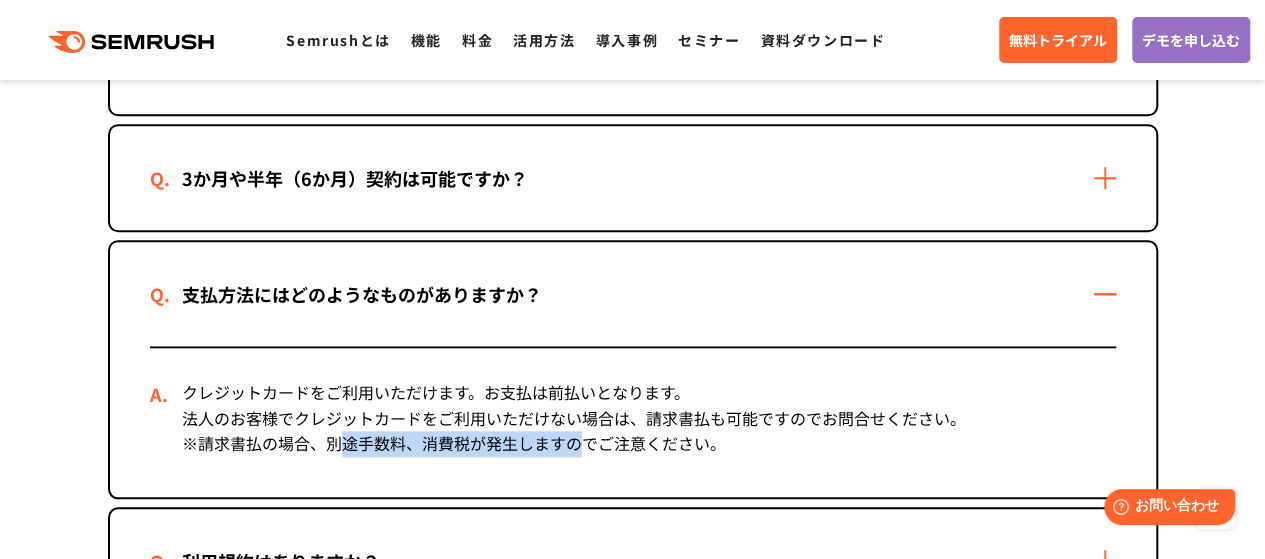 drag, startPoint x: 347, startPoint y: 445, endPoint x: 648, endPoint y: 445, distance: 301 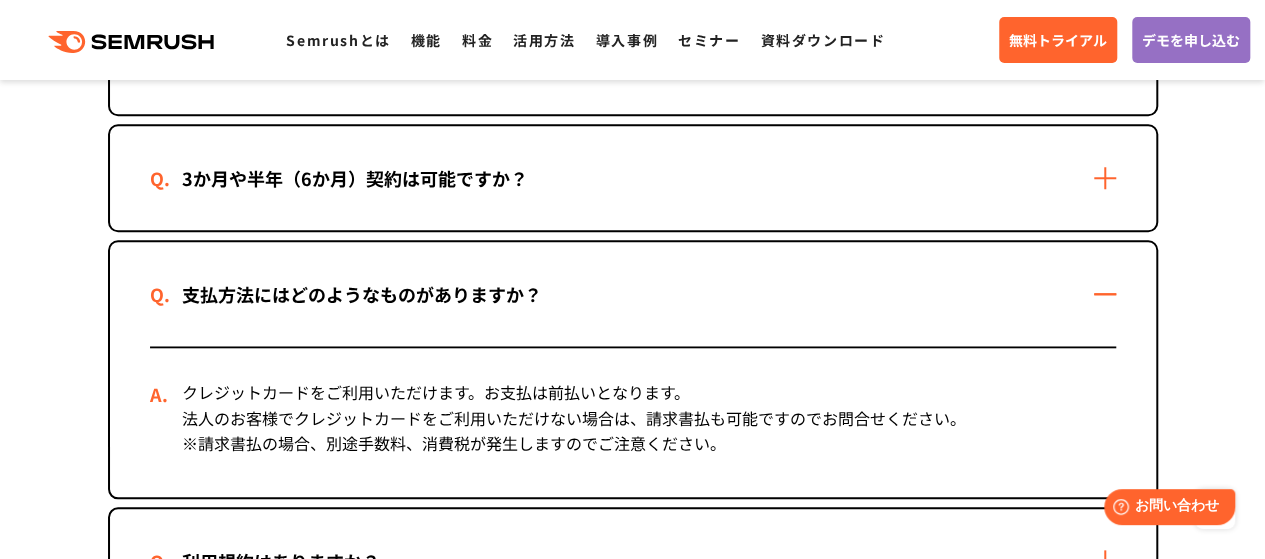 click on "クレジットカードをご利用いただけます。お支払は前払いとなります。 法人のお客様でクレジットカードをご利用いただけない場合は、請求書払も可能ですのでお問合せください。 ※請求書払の場合、別途手数料、消費税が発生しますのでご注意ください。" at bounding box center (633, 422) 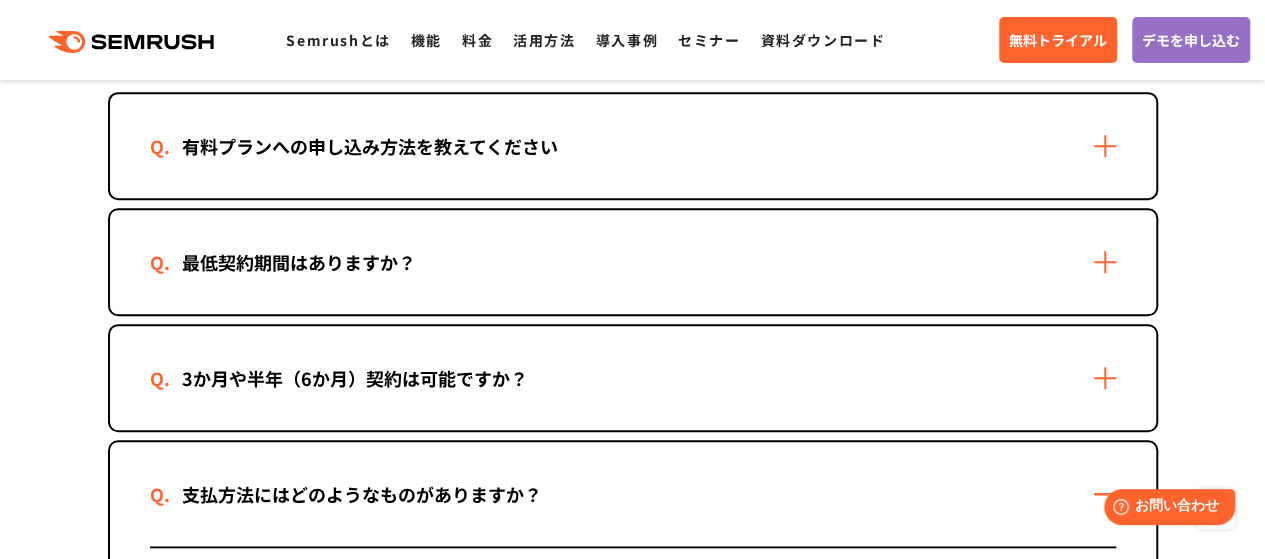 click on "最低契約期間はありますか？" at bounding box center [633, 262] 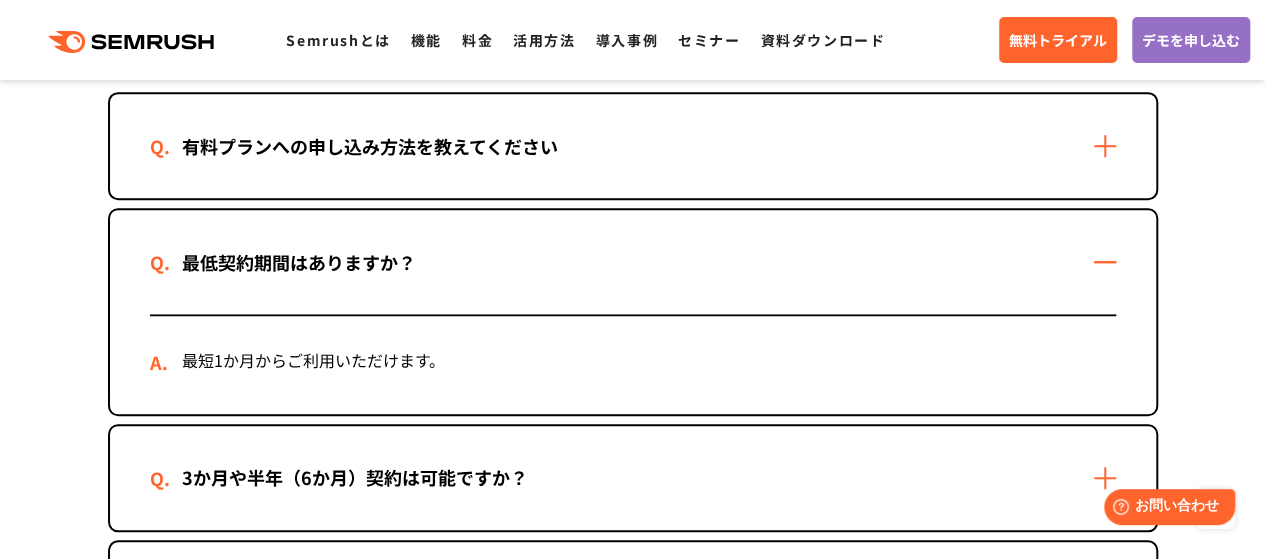 click on "有料プランへの申し込み方法を教えてください" at bounding box center [633, 146] 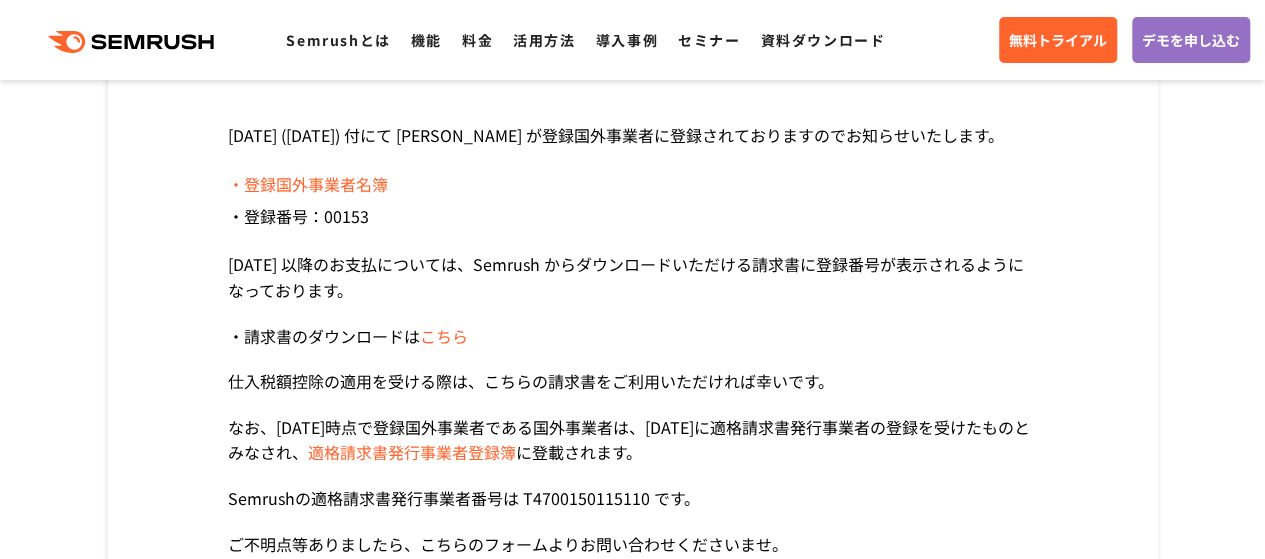 scroll, scrollTop: 0, scrollLeft: 0, axis: both 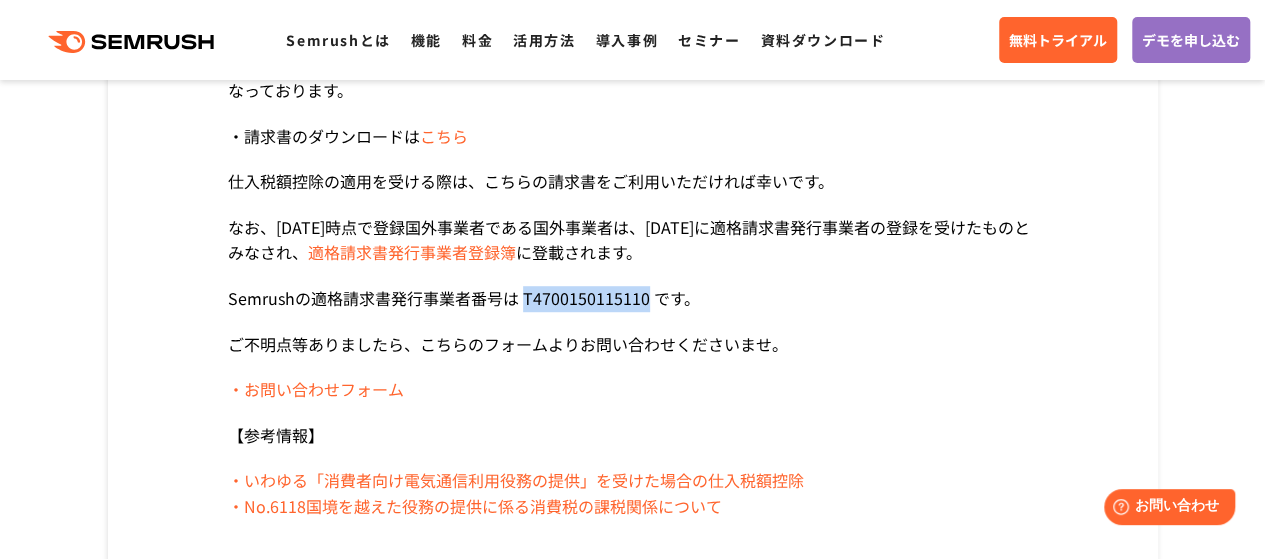 drag, startPoint x: 645, startPoint y: 303, endPoint x: 522, endPoint y: 295, distance: 123.25989 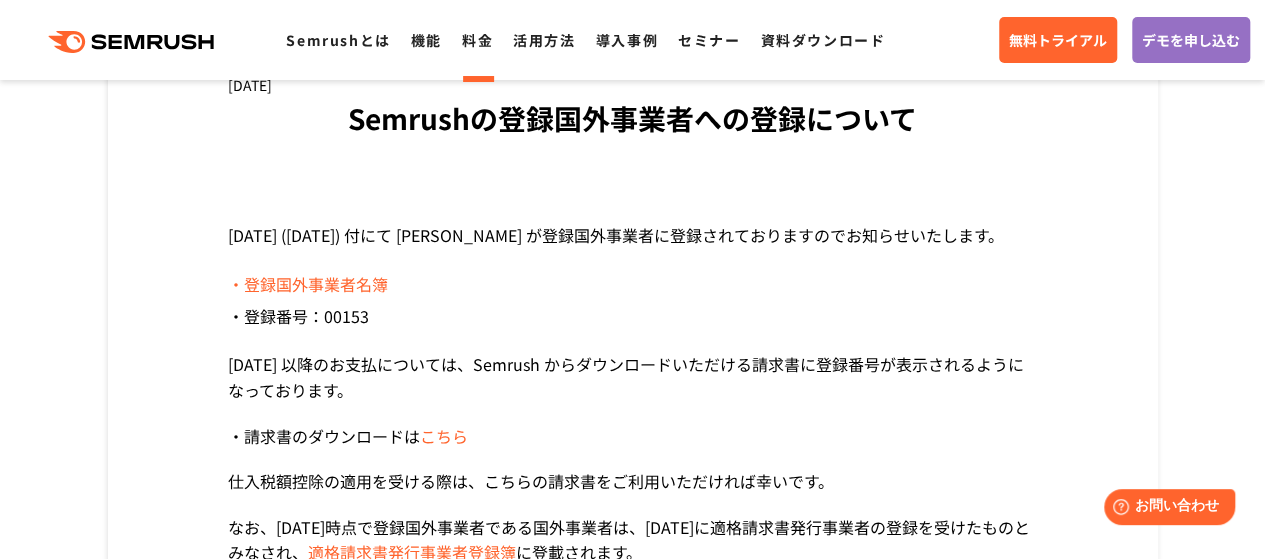 scroll, scrollTop: 200, scrollLeft: 0, axis: vertical 